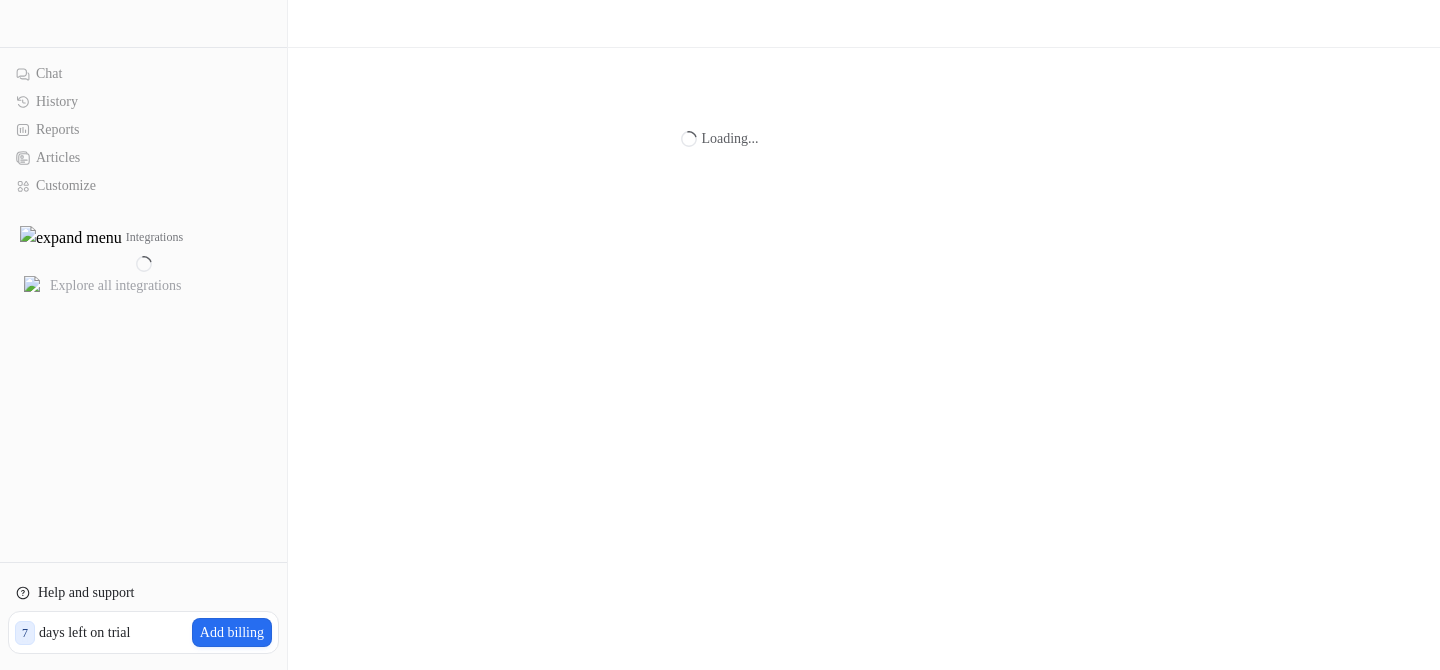 scroll, scrollTop: 0, scrollLeft: 0, axis: both 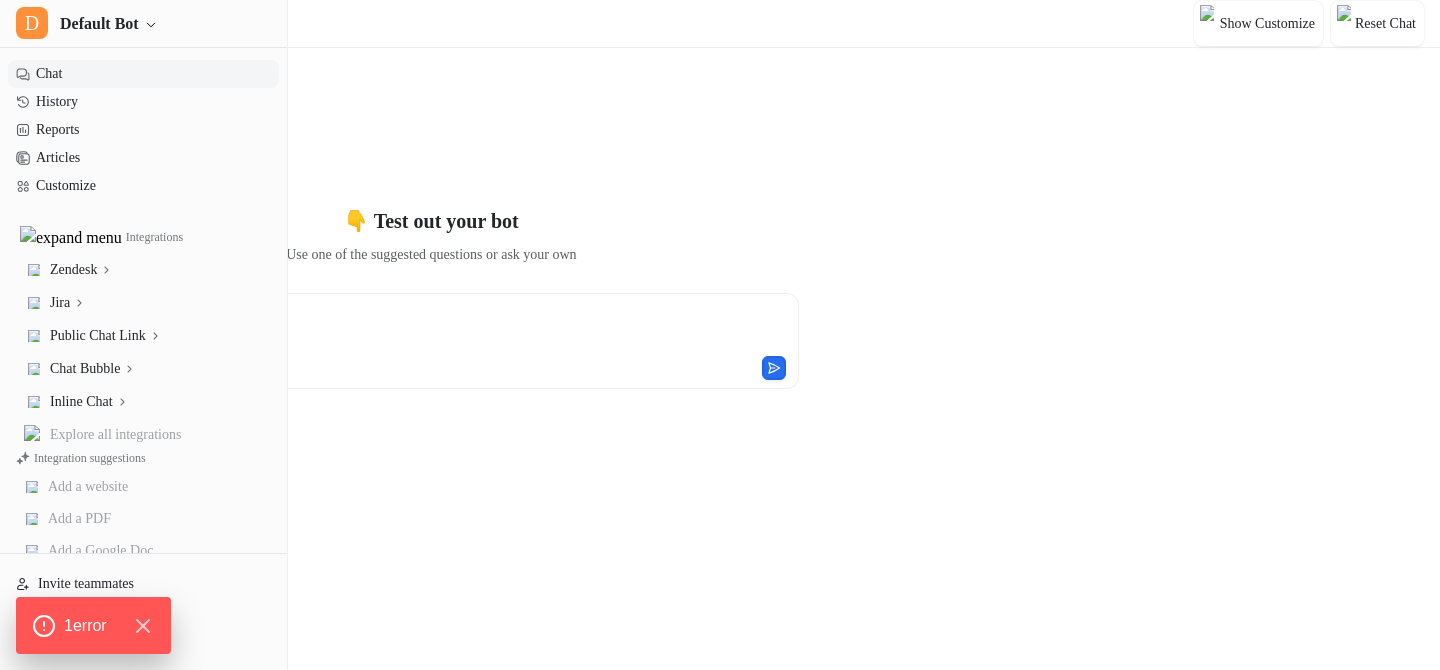 type on "**********" 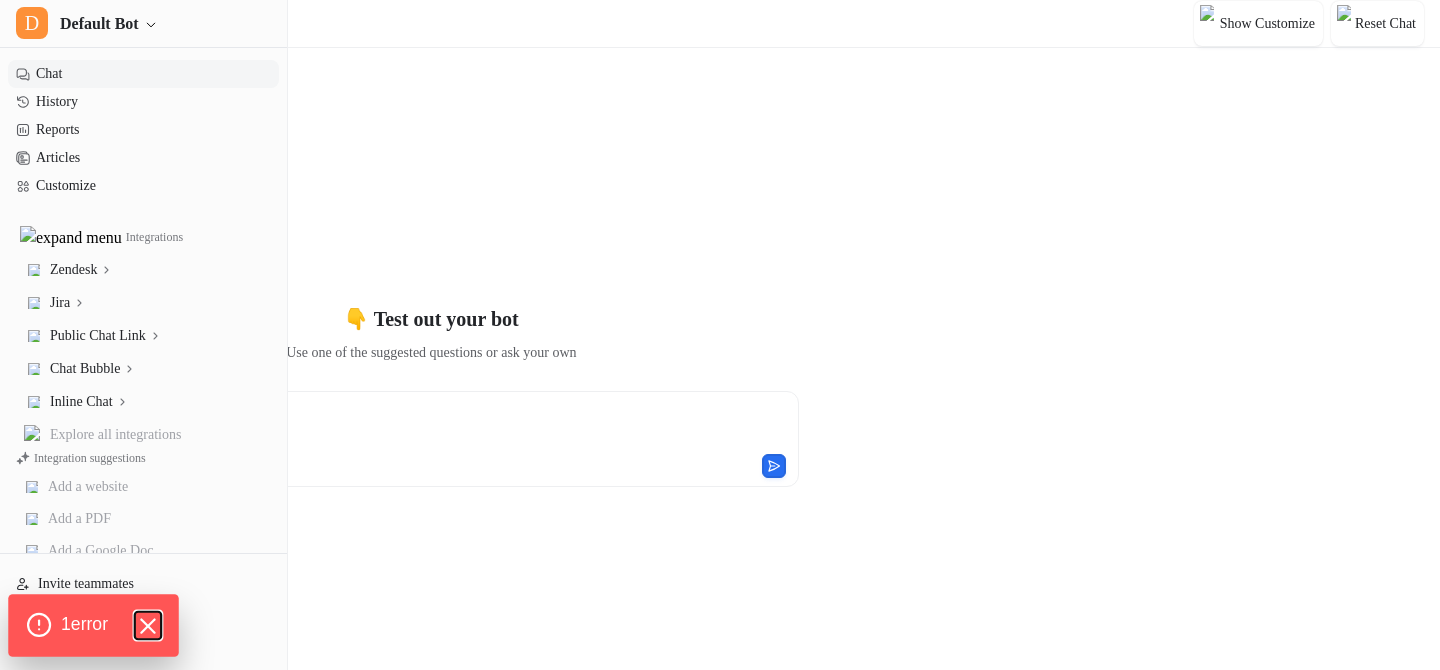 click 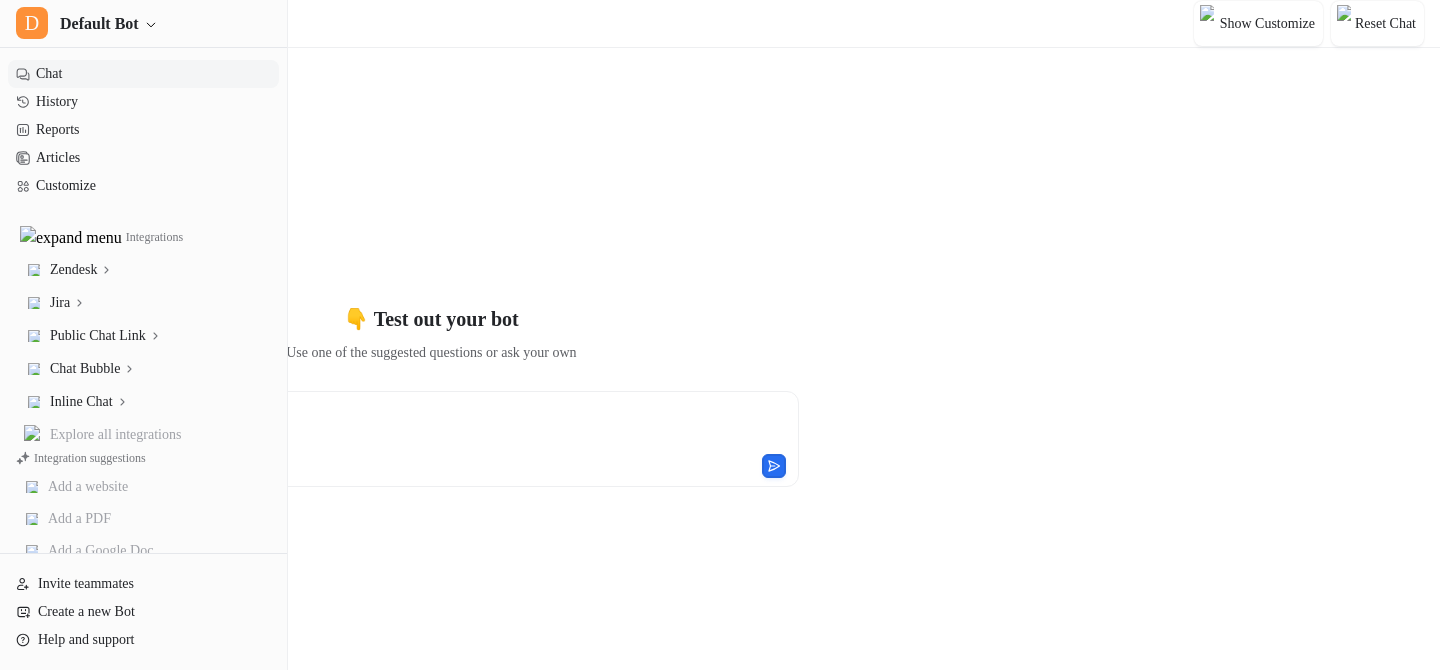 scroll, scrollTop: 98, scrollLeft: 0, axis: vertical 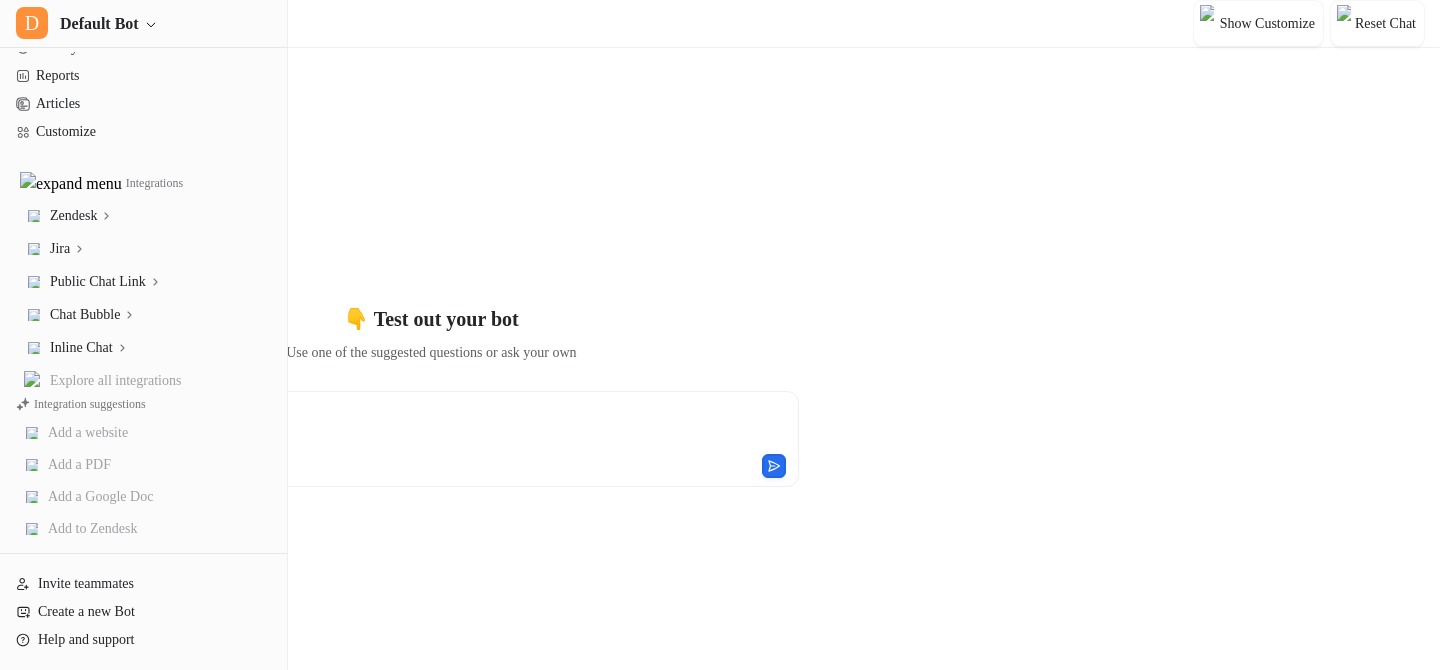 click on "**********" at bounding box center (360, 427) 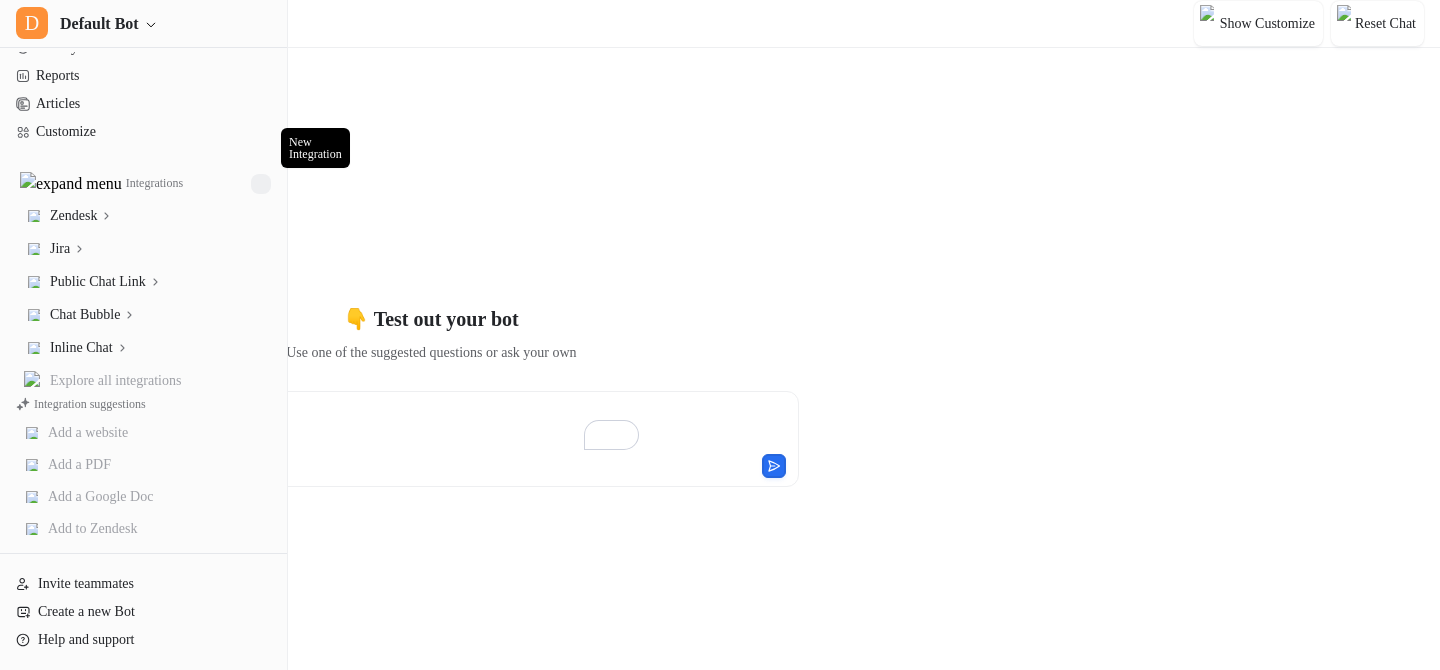click at bounding box center [261, 184] 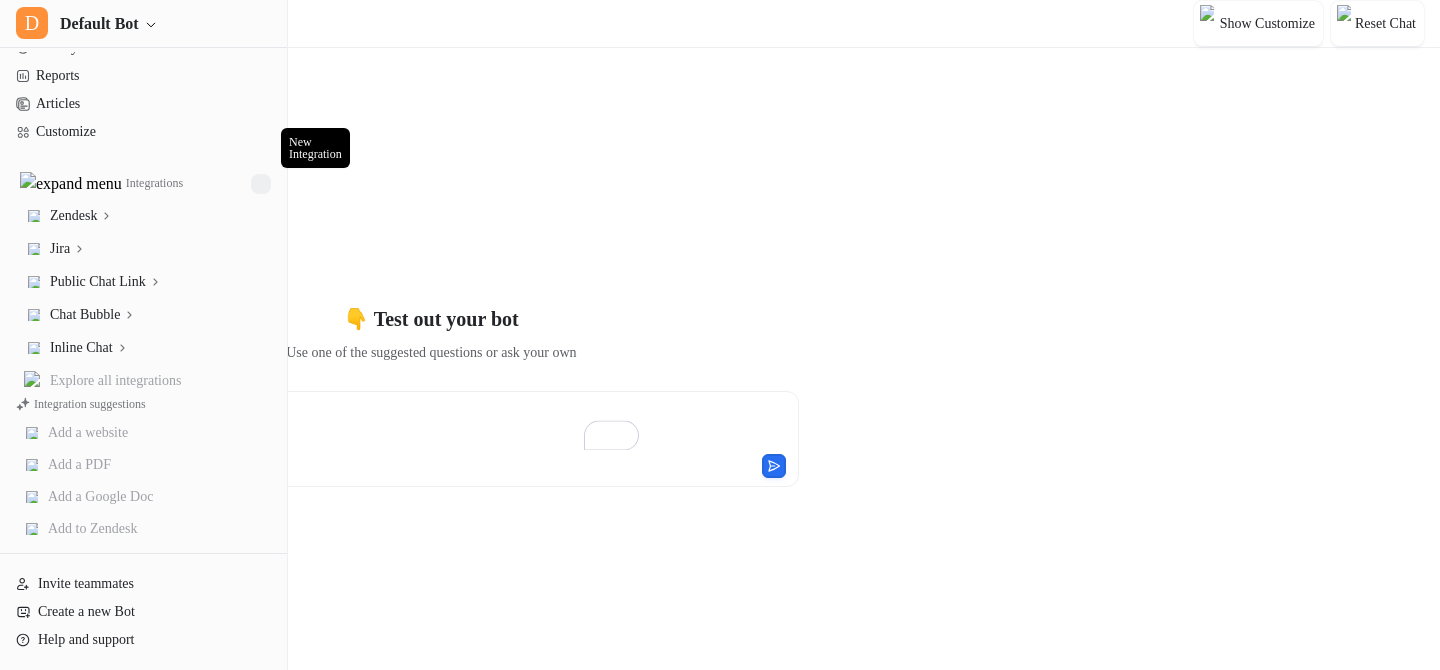 click at bounding box center (261, 184) 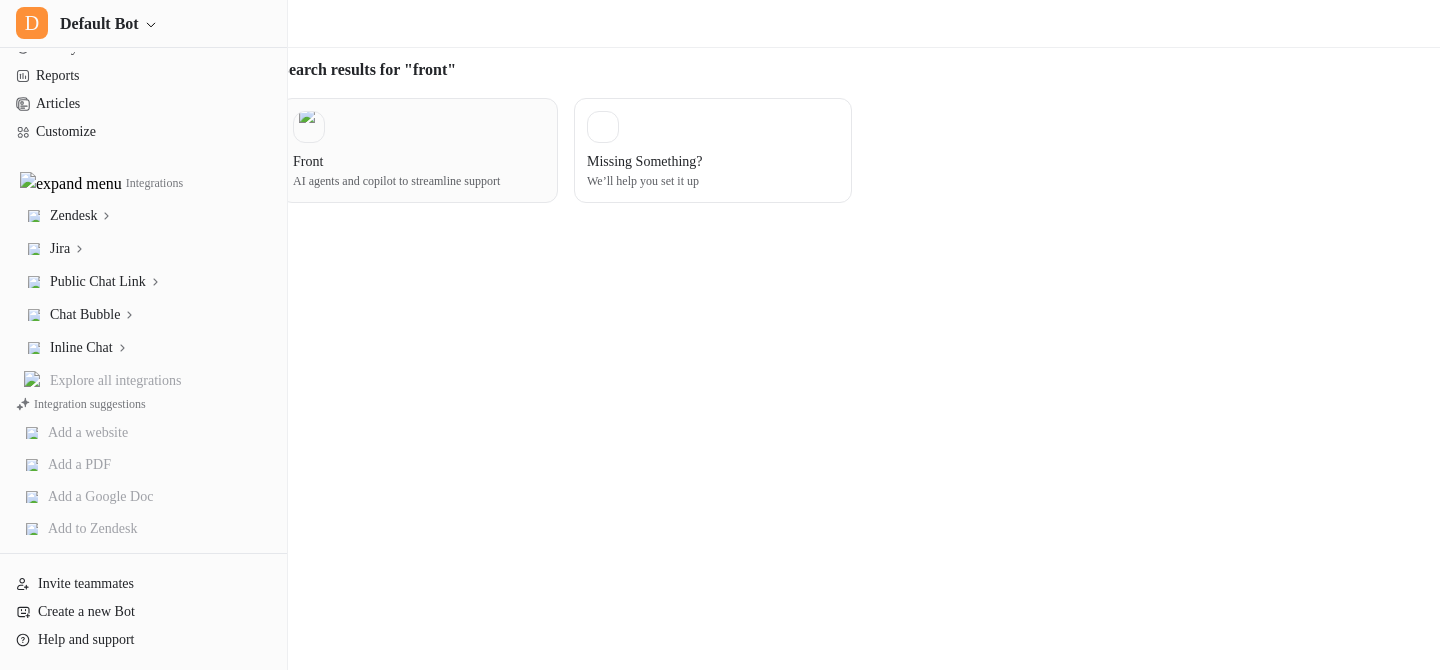 type on "*****" 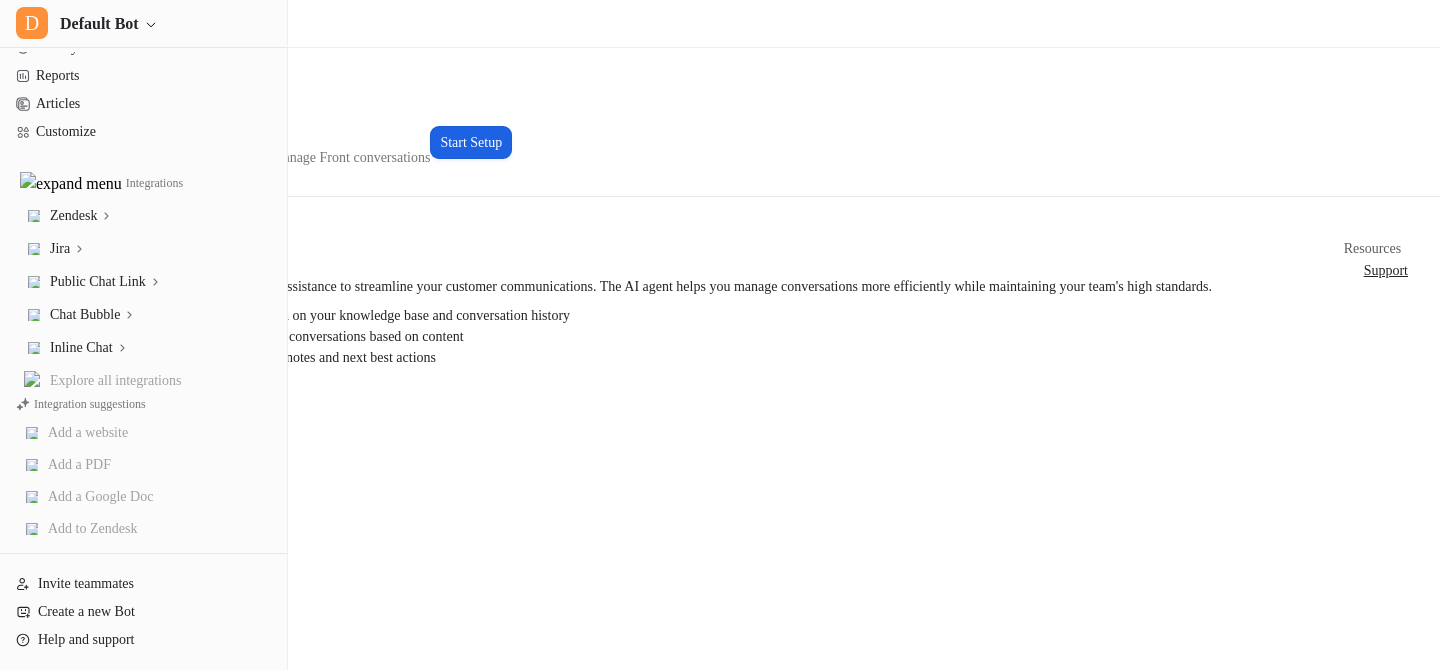 click on "Start Setup" at bounding box center (471, 142) 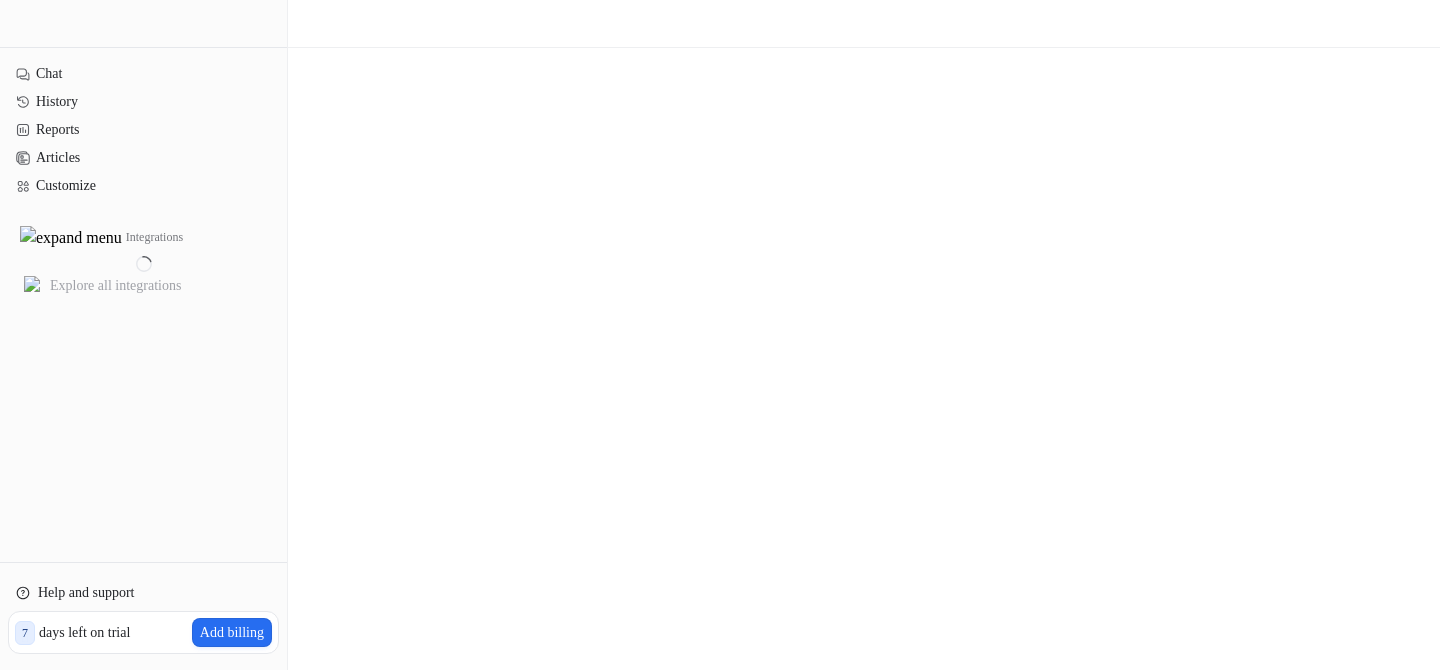 scroll, scrollTop: 0, scrollLeft: 0, axis: both 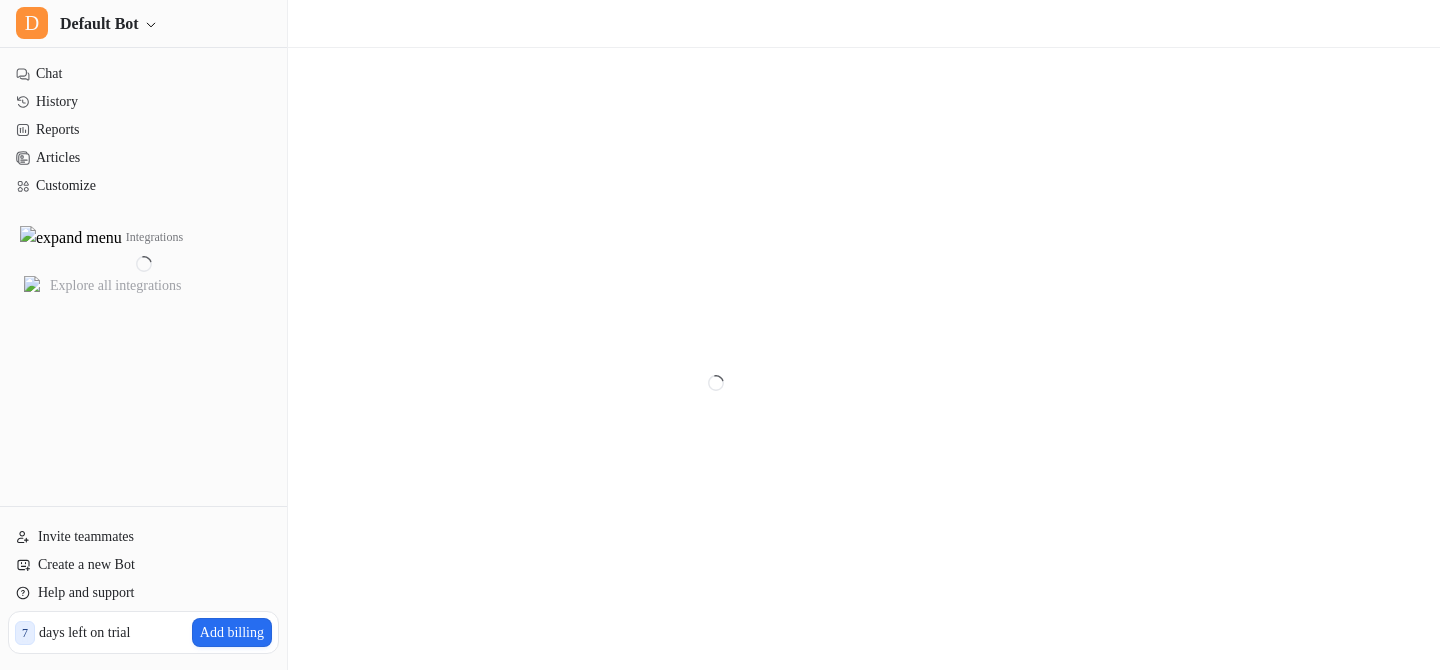 click at bounding box center (720, 383) 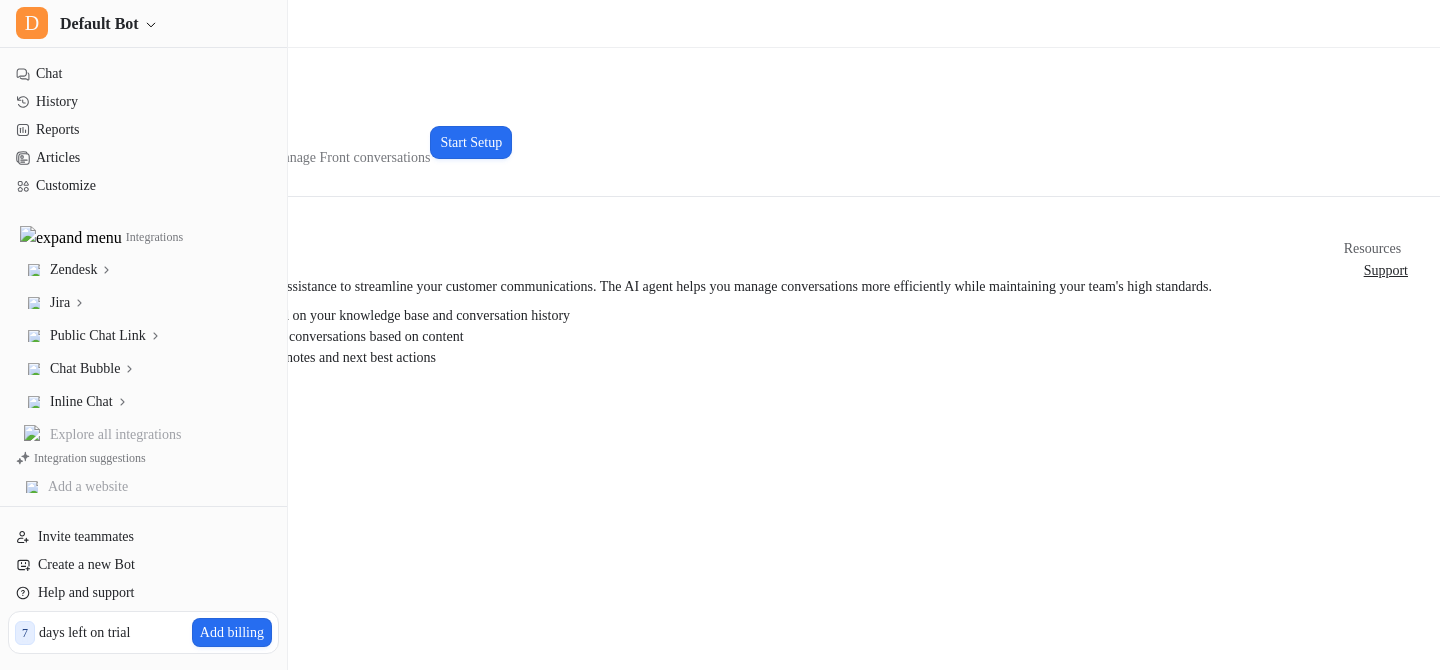 click on "Back to integrations Front AI agent to help draft replies and manage Front conversations Start Setup" at bounding box center [720, 122] 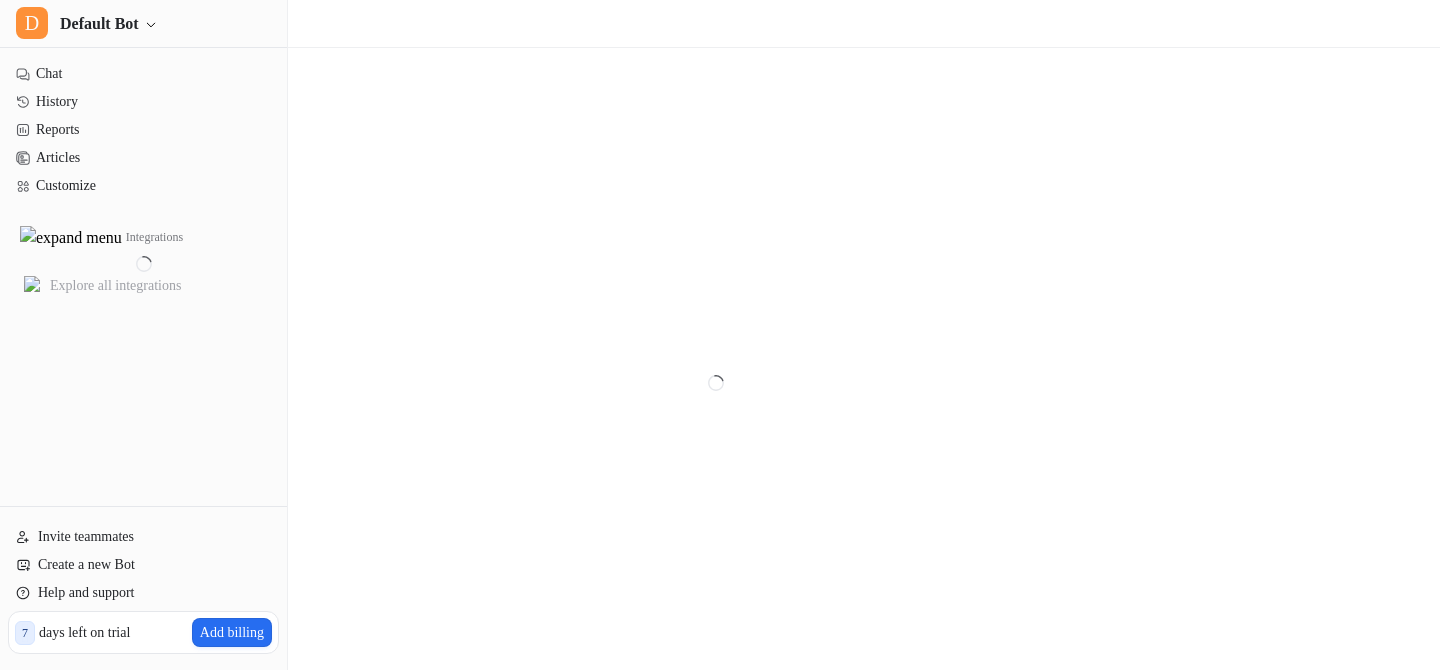 scroll, scrollTop: 0, scrollLeft: 0, axis: both 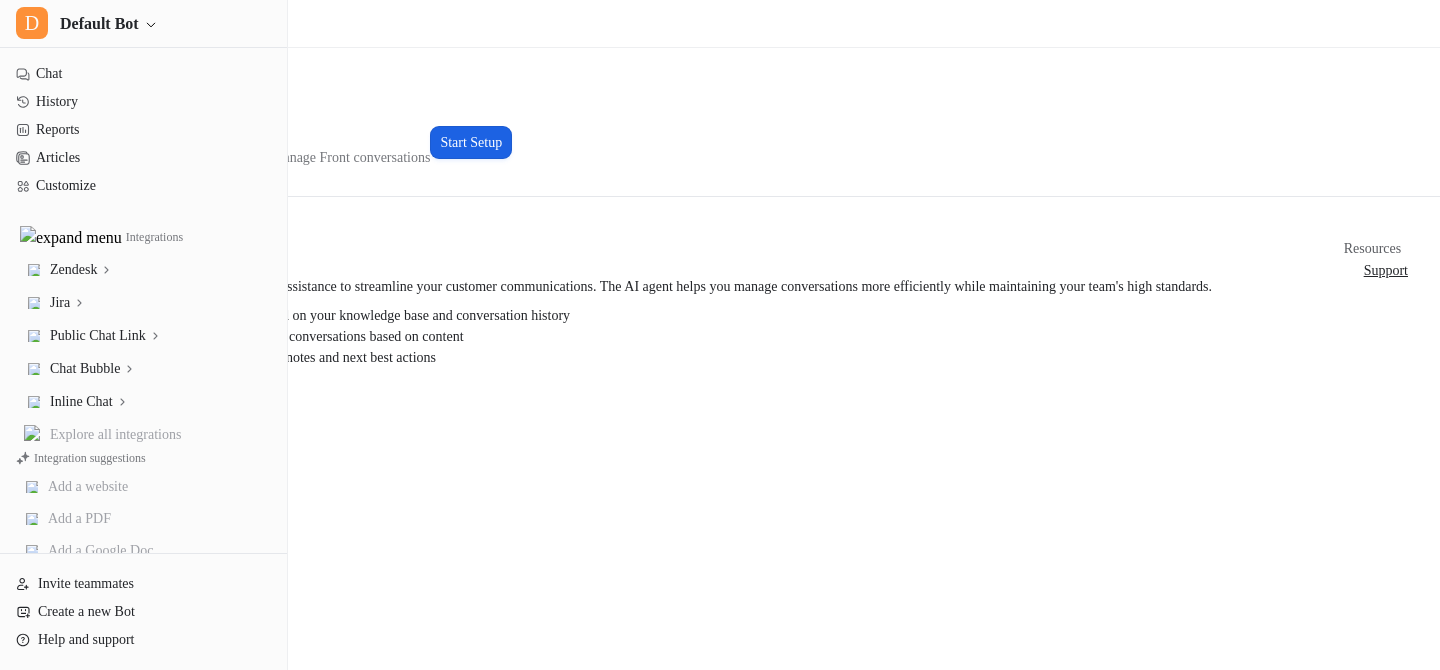 click on "Start Setup" at bounding box center [471, 142] 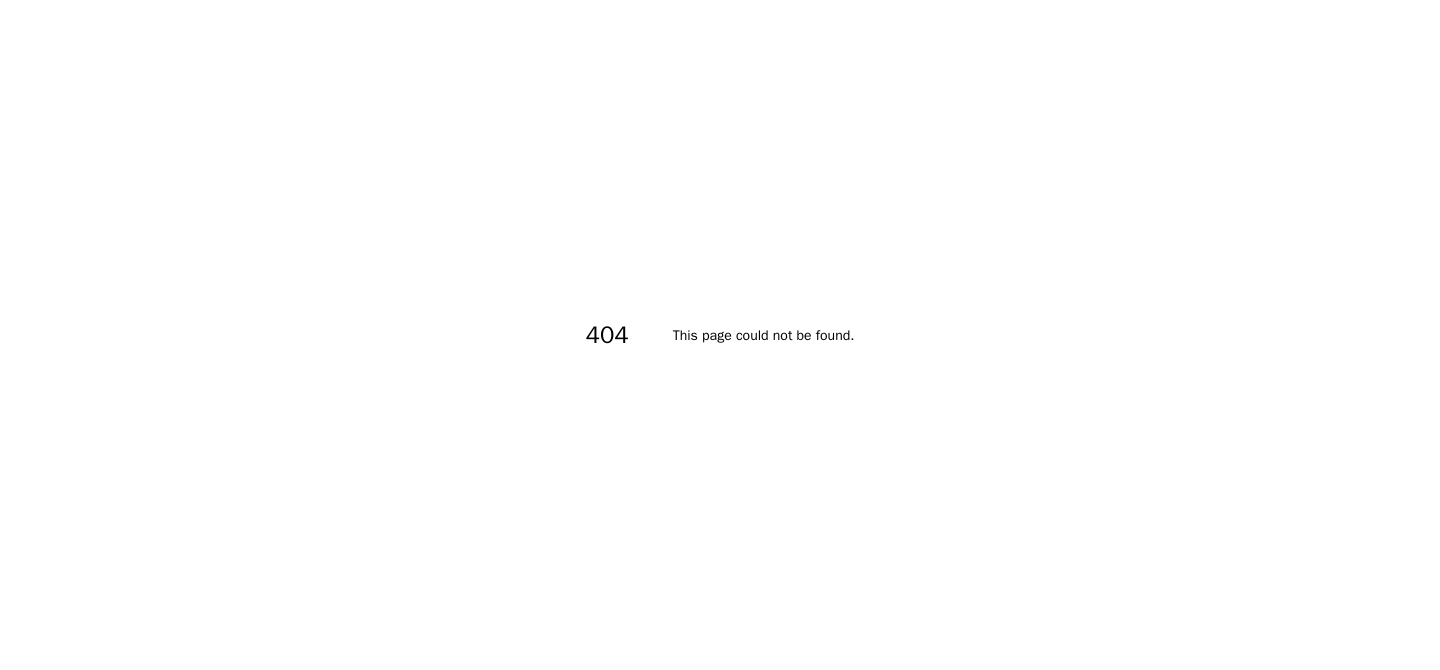 scroll, scrollTop: 0, scrollLeft: 0, axis: both 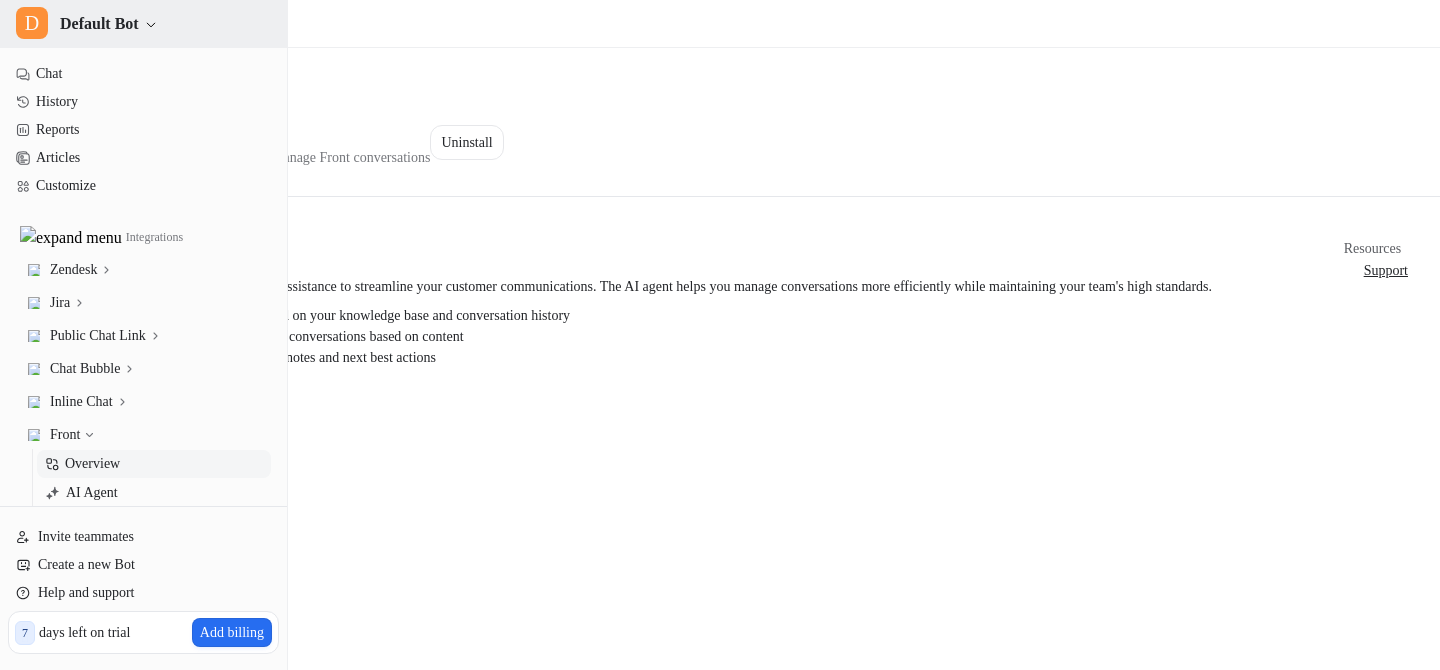 click on "D Default Bot" at bounding box center (143, 24) 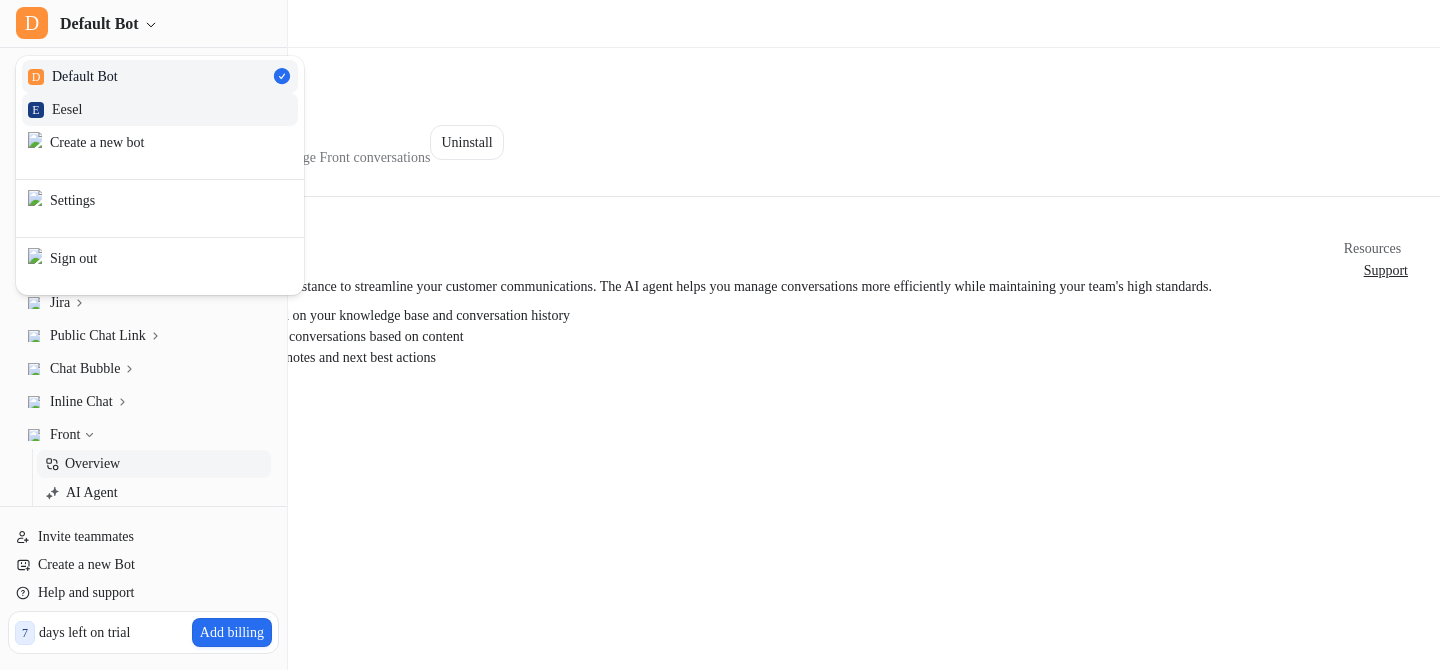 click on "E   Eesel" at bounding box center (160, 109) 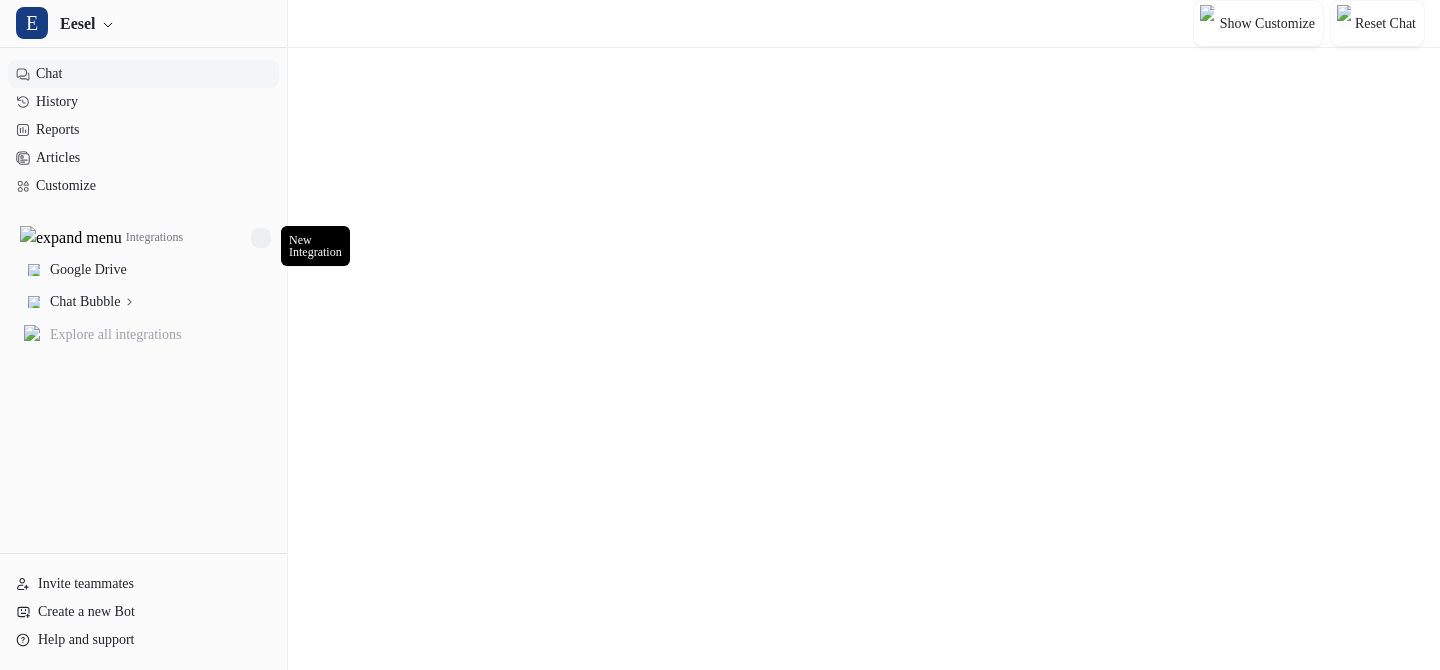 click at bounding box center (261, 238) 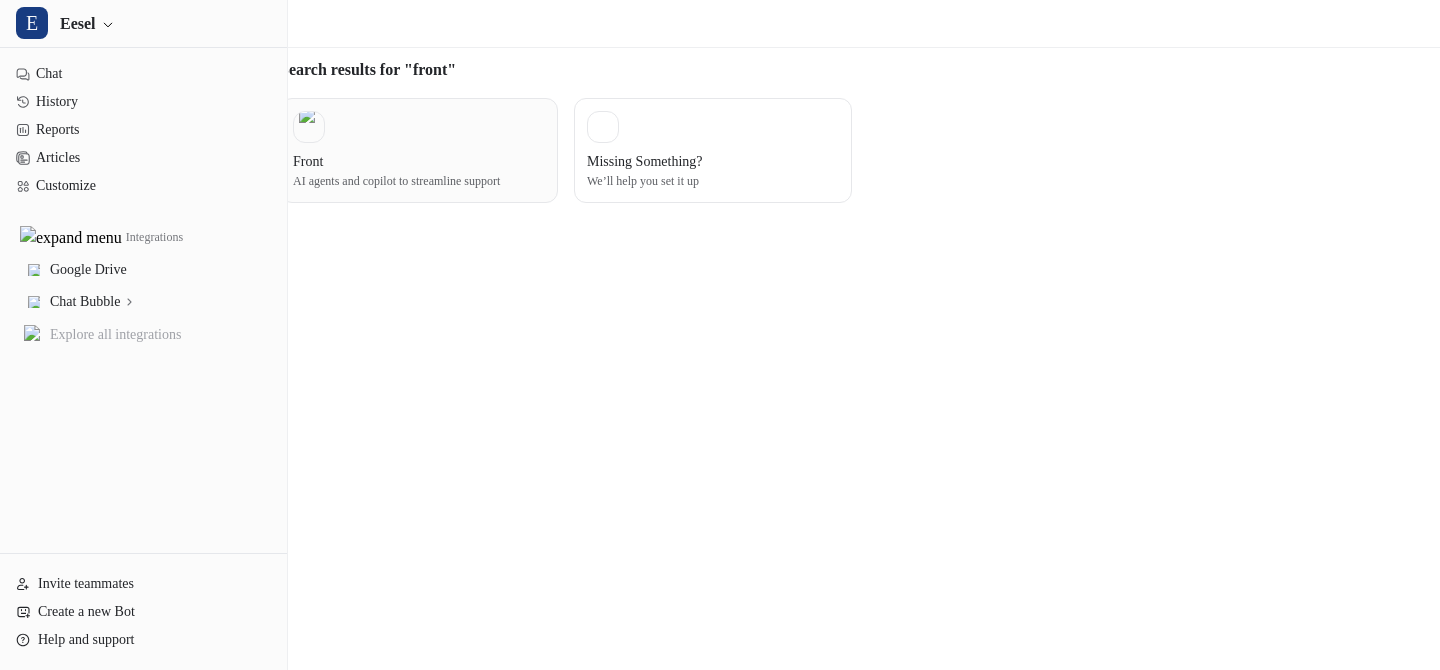 type on "*****" 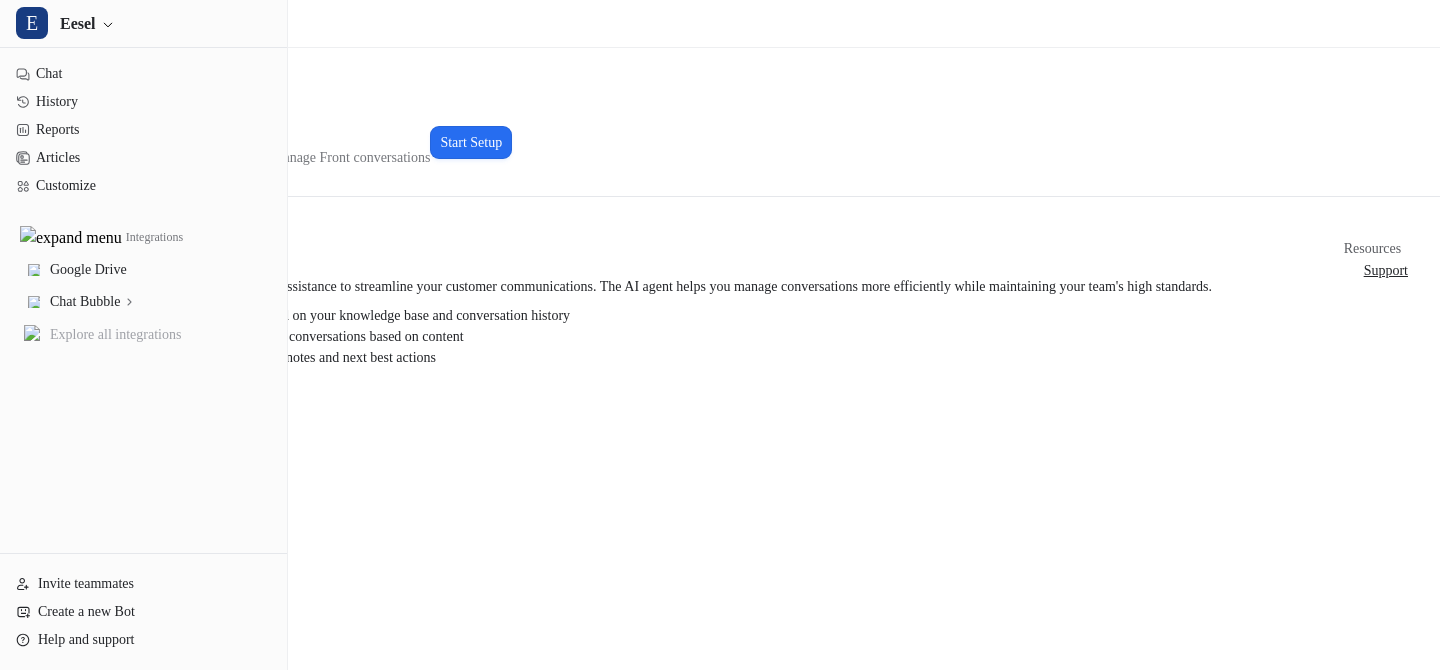 click on "Front AI agent to help draft replies and manage Front conversations Start Setup" at bounding box center (716, 142) 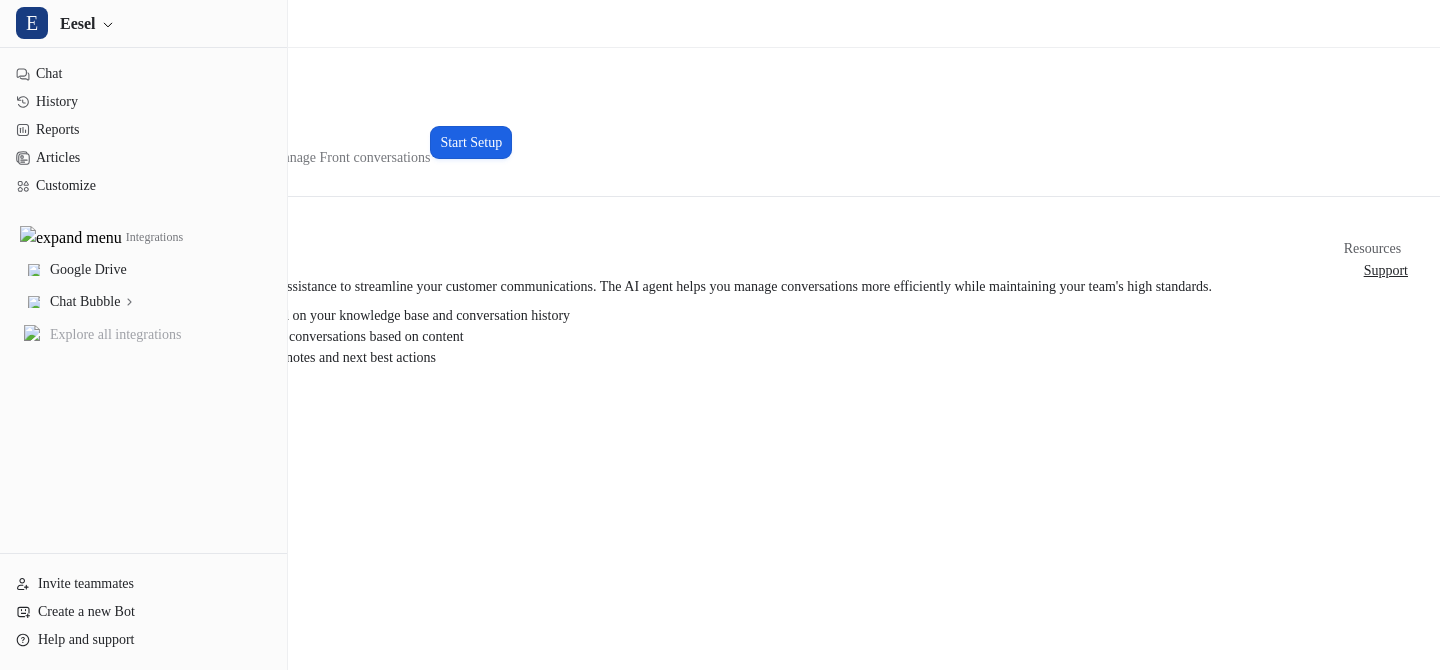 click on "Start Setup" at bounding box center [471, 142] 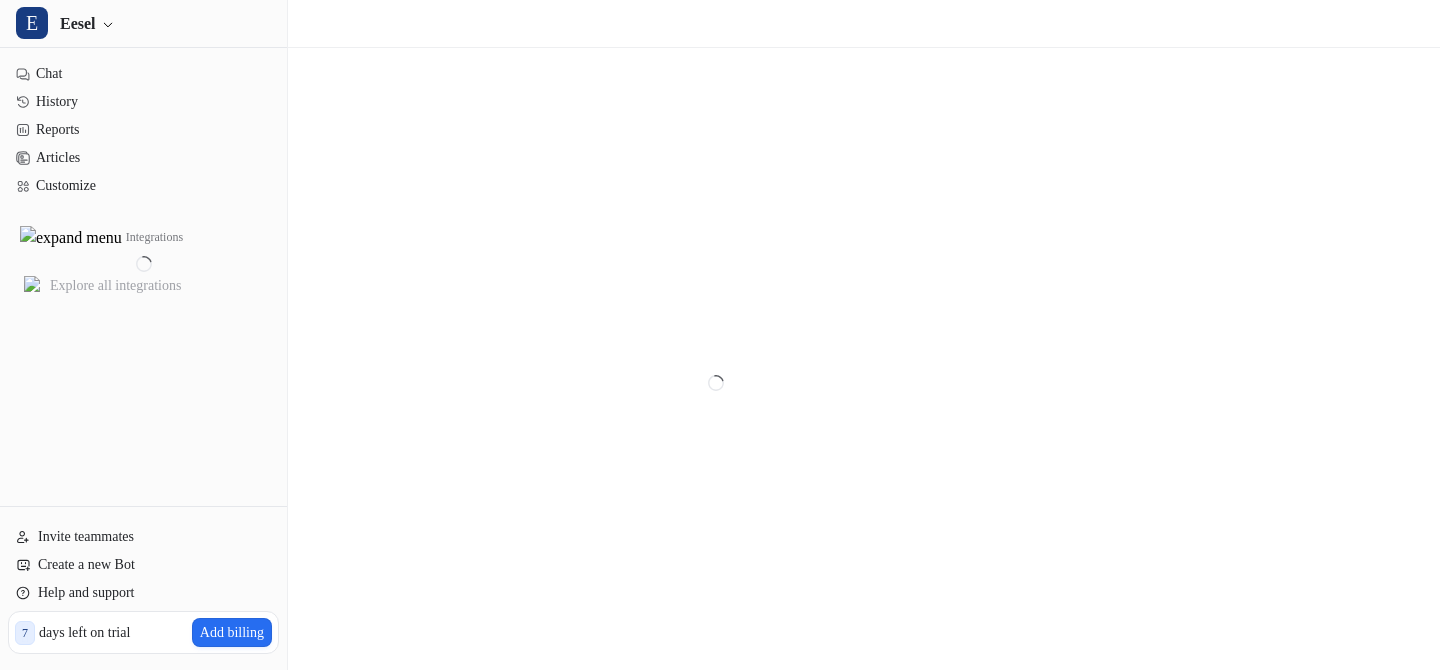 scroll, scrollTop: 0, scrollLeft: 0, axis: both 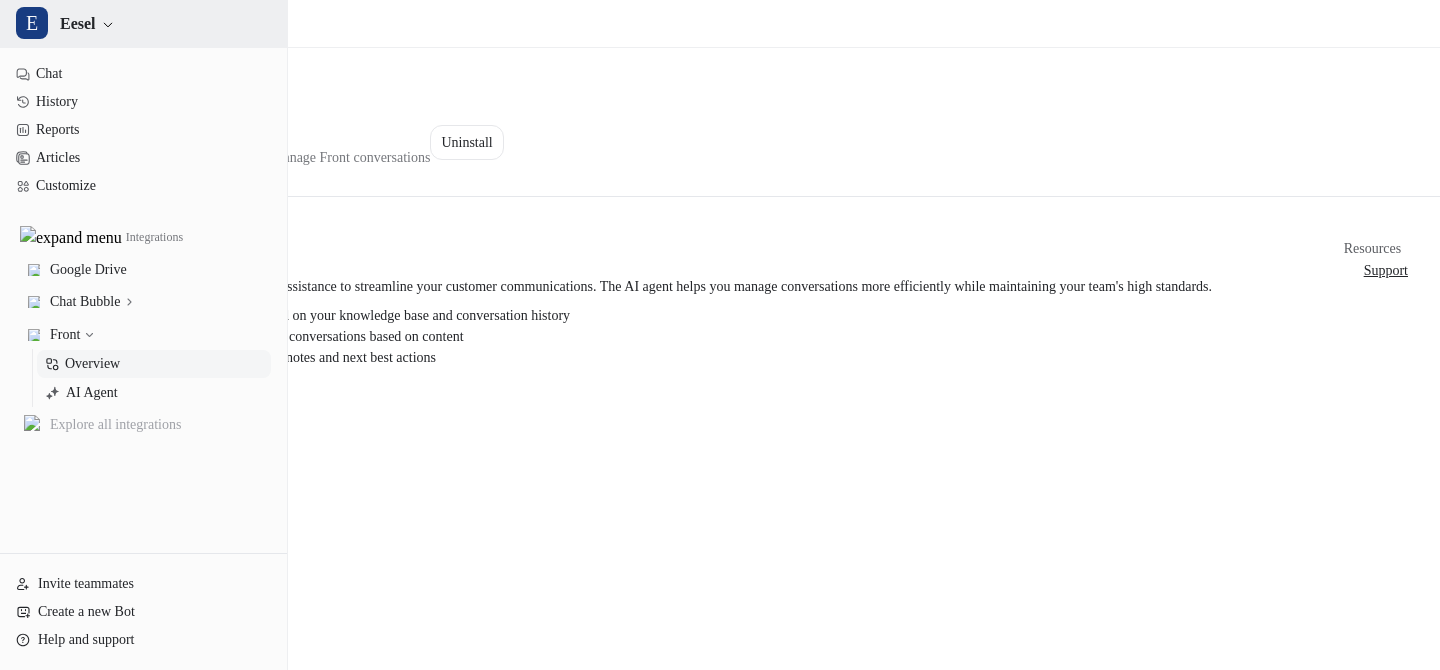 click on "Eesel" at bounding box center [78, 24] 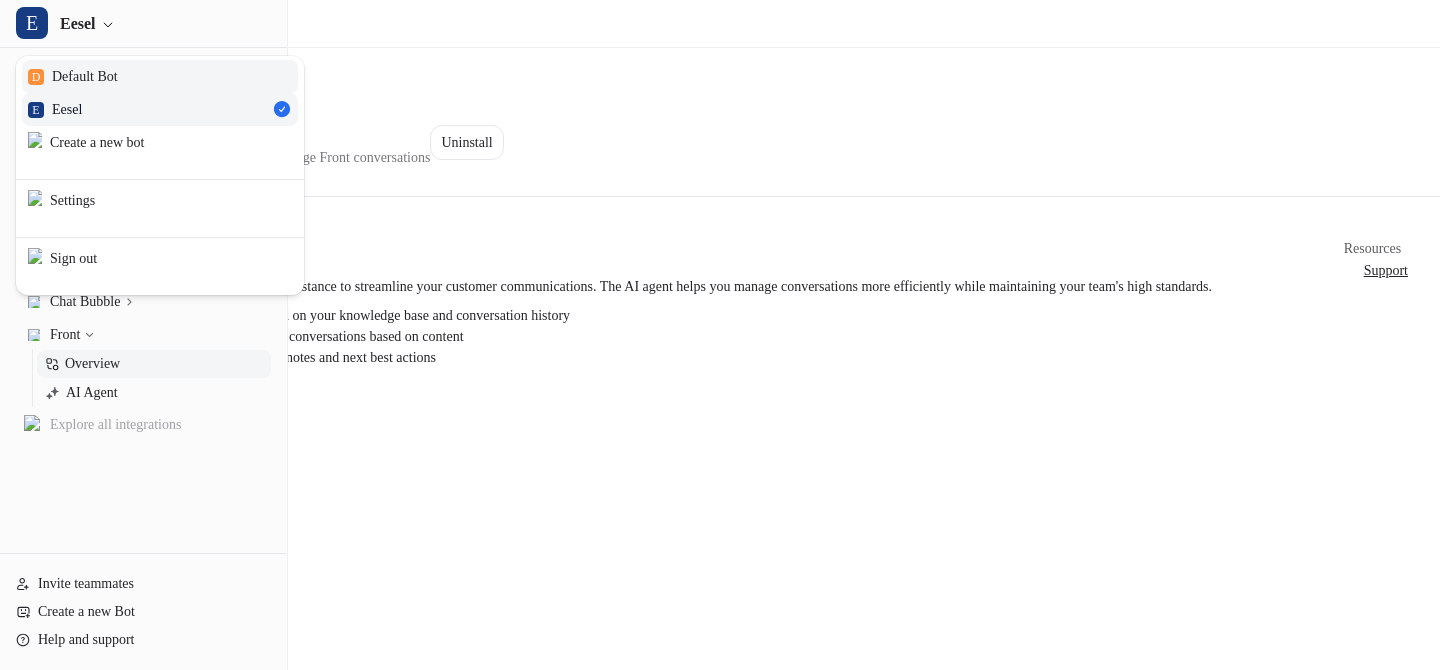 click on "D   Default Bot" at bounding box center (73, 76) 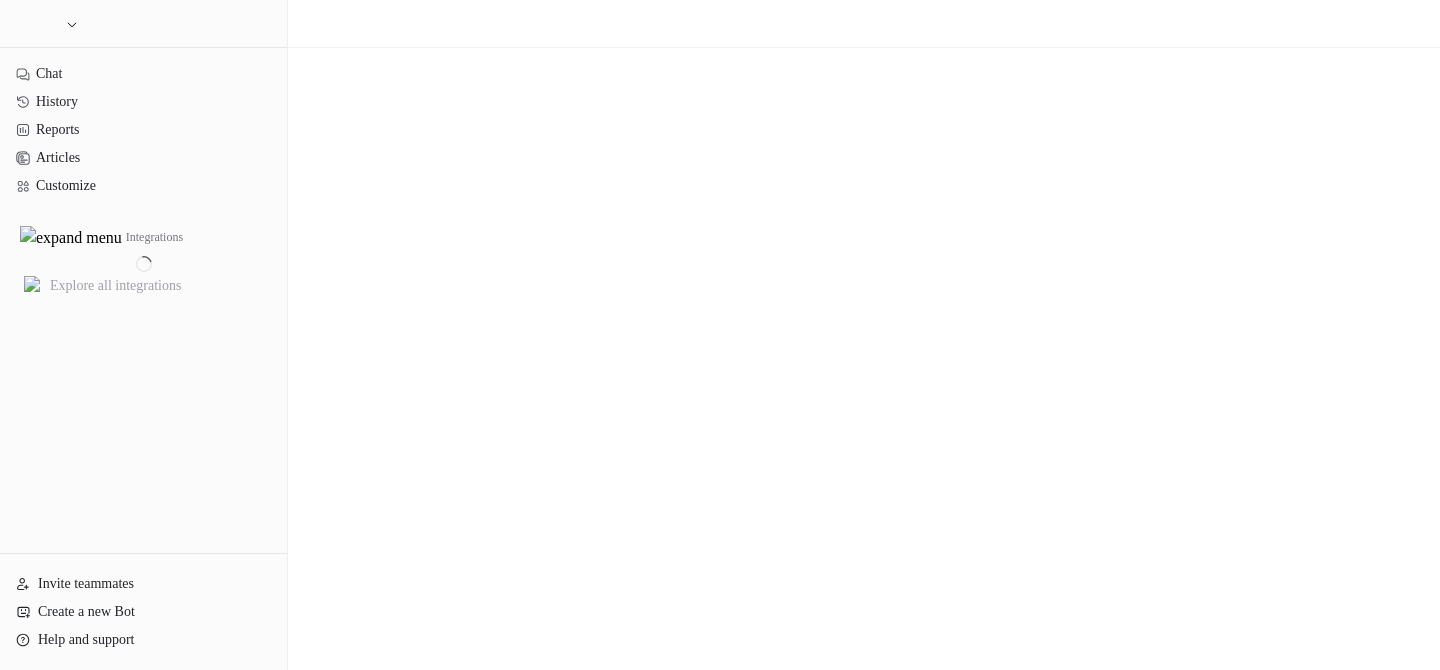 type 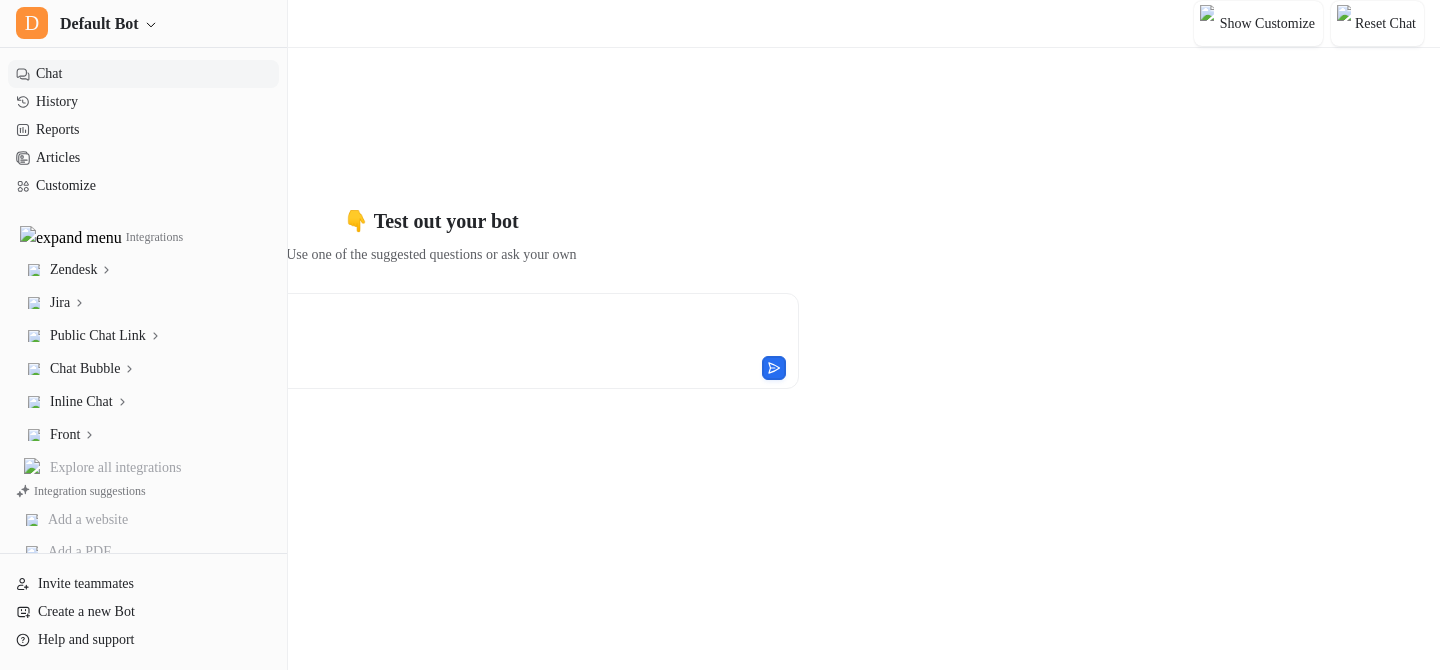 type on "**********" 